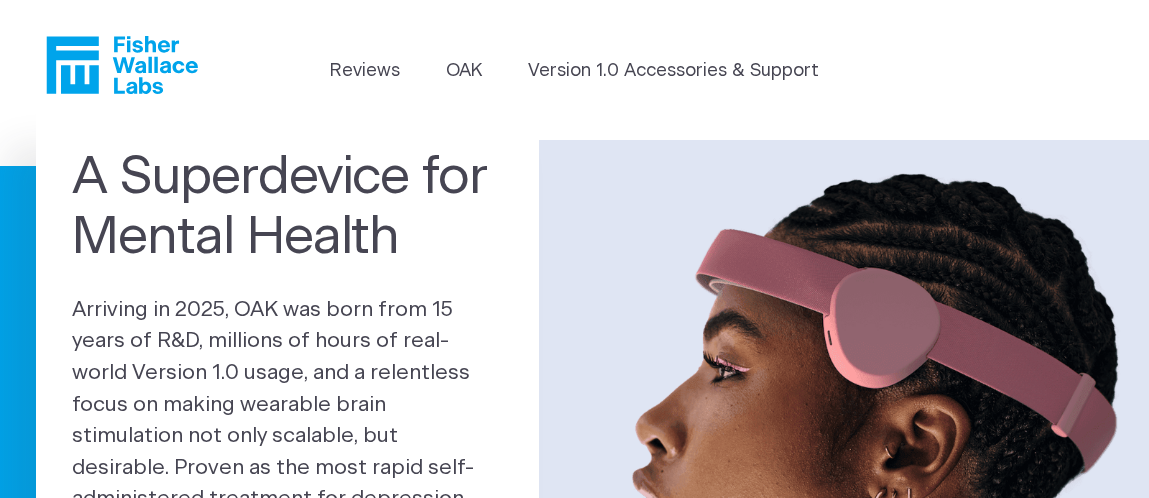 scroll, scrollTop: 0, scrollLeft: 0, axis: both 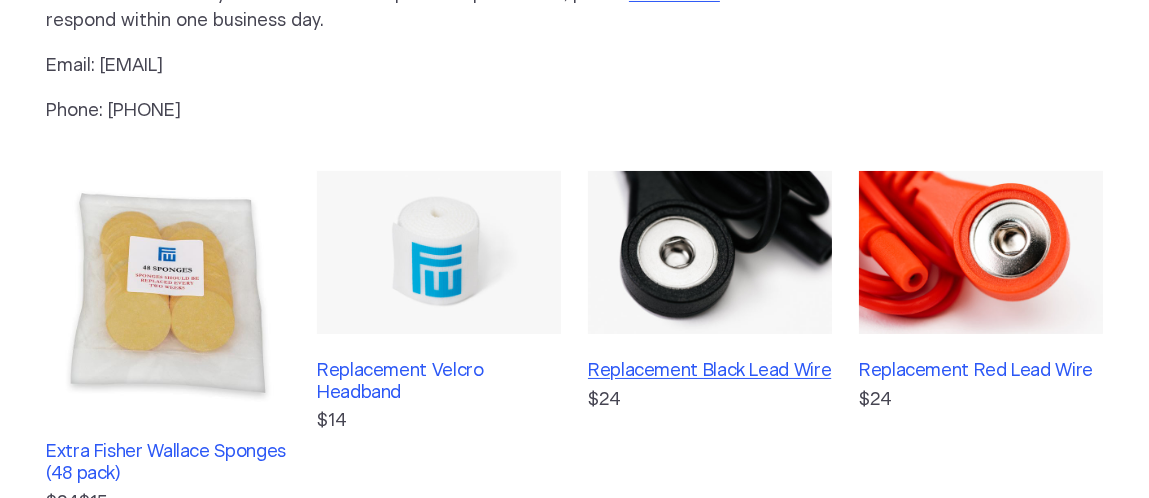 click on "Replacement Black Lead Wire" at bounding box center (710, 372) 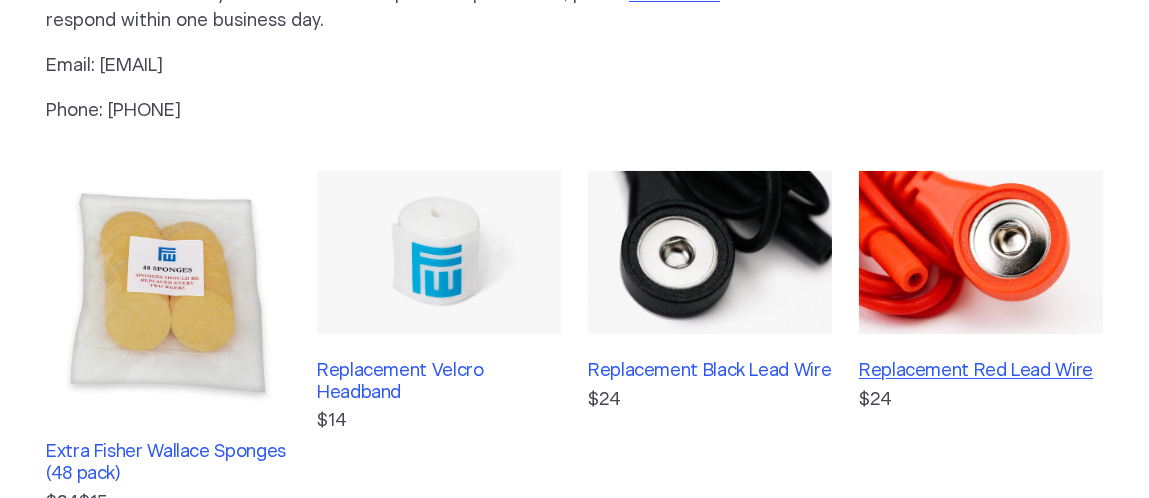click on "Replacement Red Lead Wire" at bounding box center [981, 372] 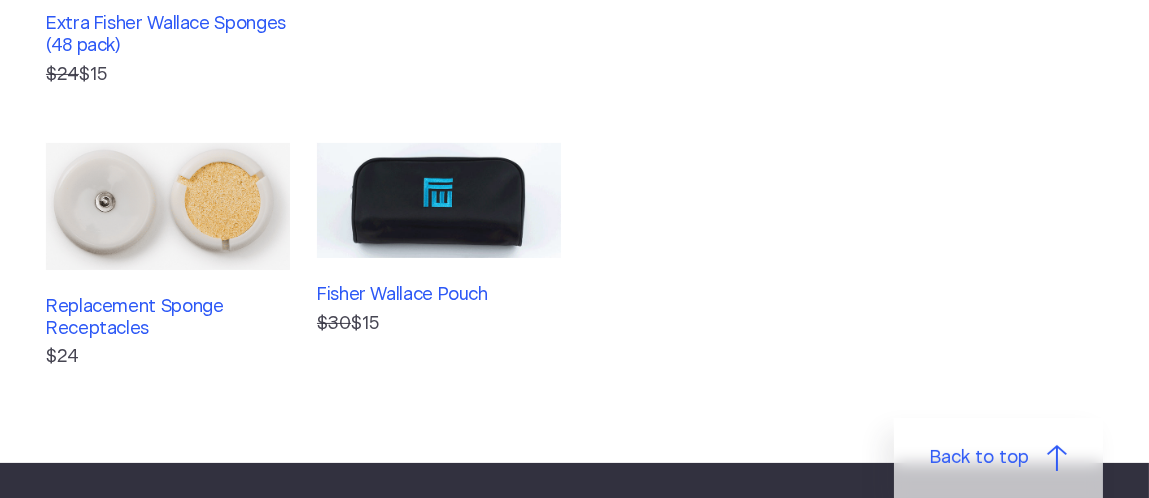scroll, scrollTop: 776, scrollLeft: 0, axis: vertical 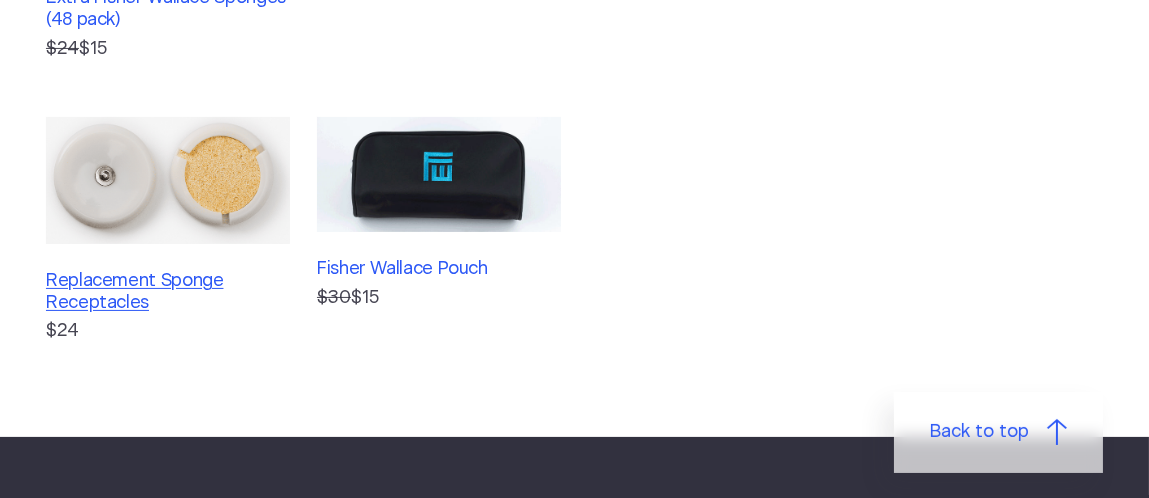click on "Replacement Sponge Receptacles" at bounding box center (168, 292) 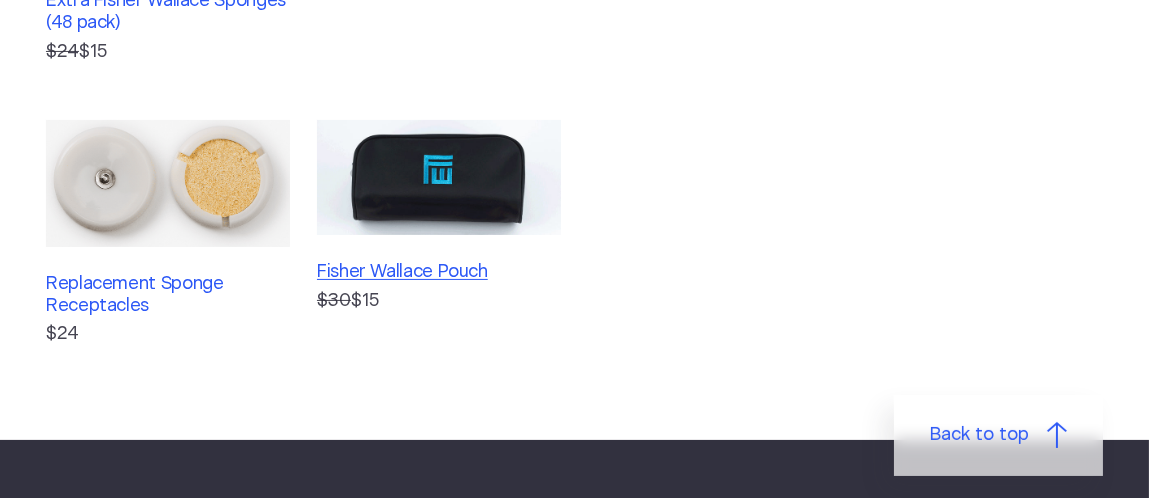 click on "Fisher Wallace Pouch" at bounding box center (439, 273) 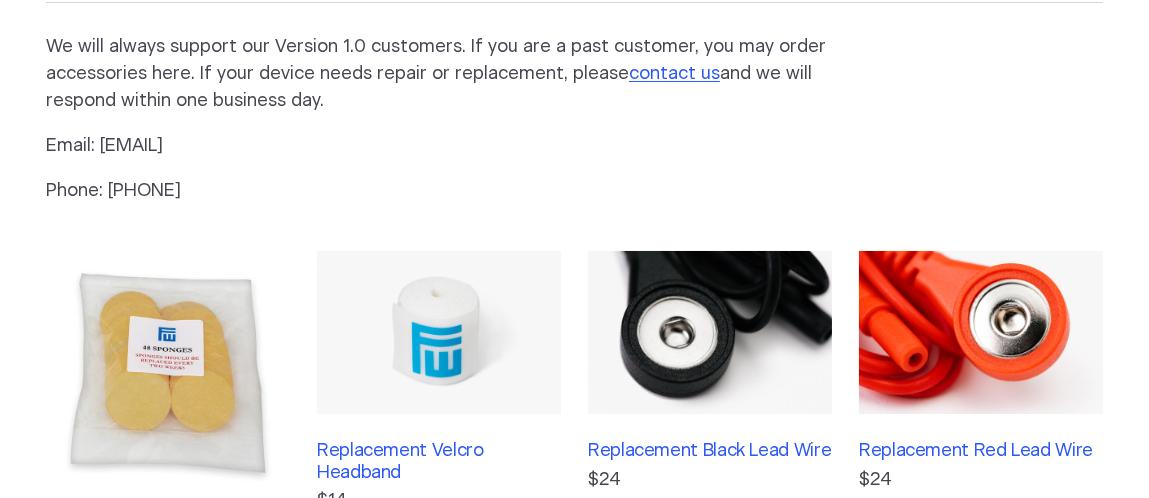 scroll, scrollTop: 433, scrollLeft: 0, axis: vertical 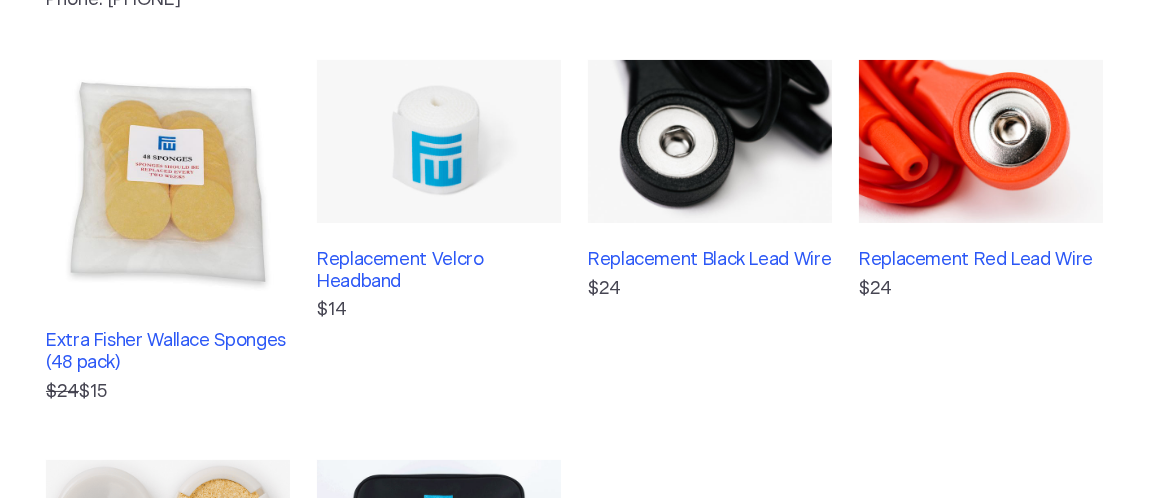 click at bounding box center (168, 182) 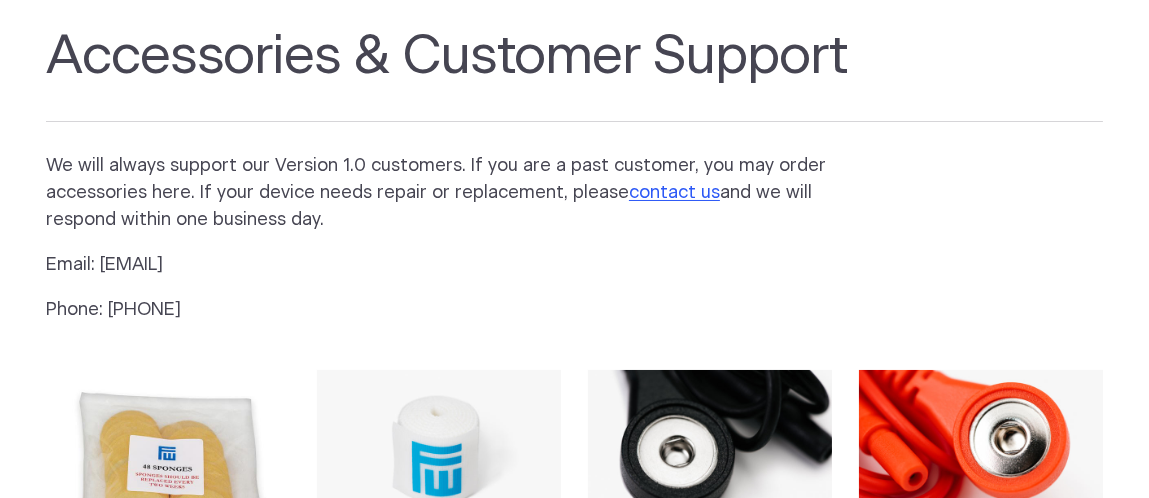scroll, scrollTop: 0, scrollLeft: 0, axis: both 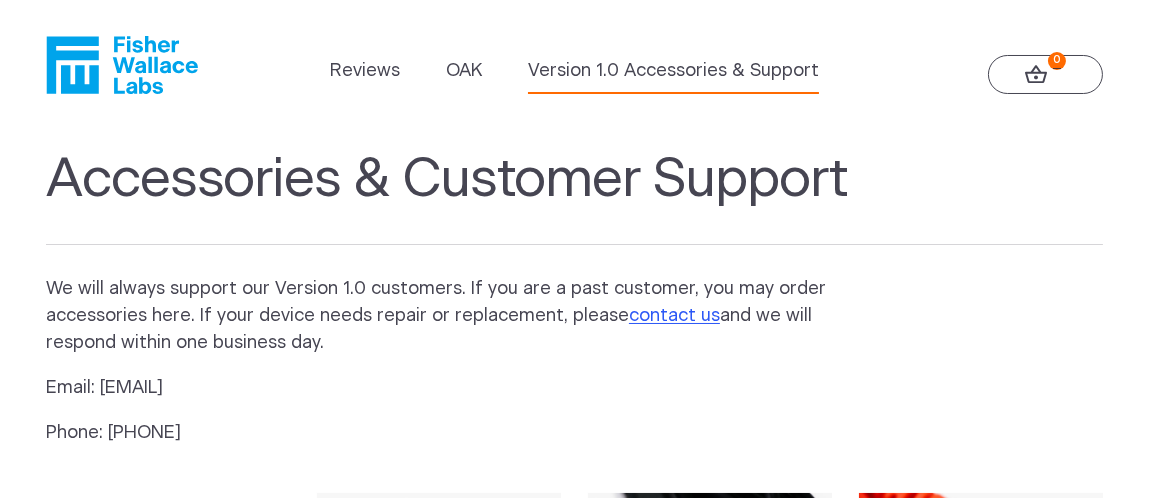 click 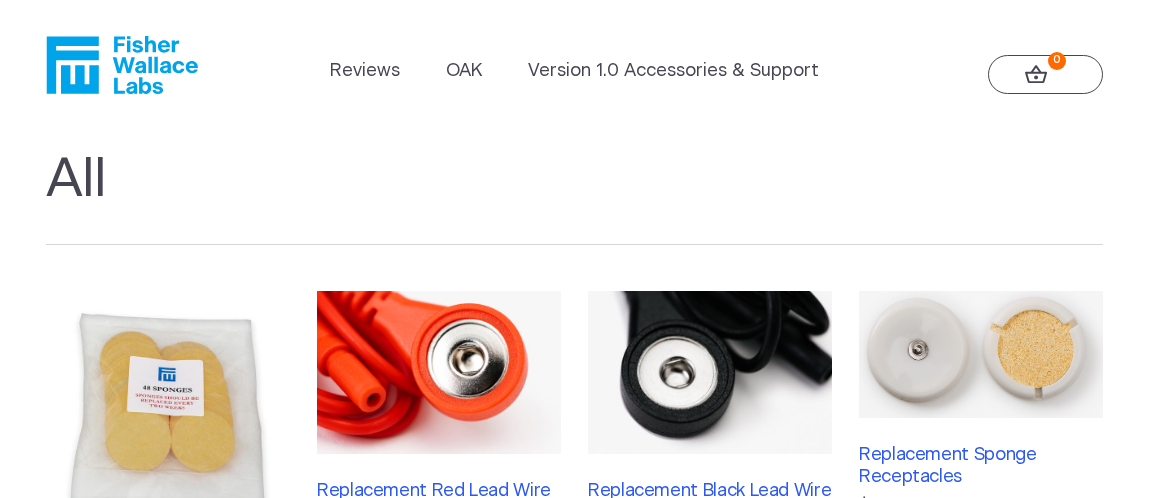 scroll, scrollTop: 0, scrollLeft: 0, axis: both 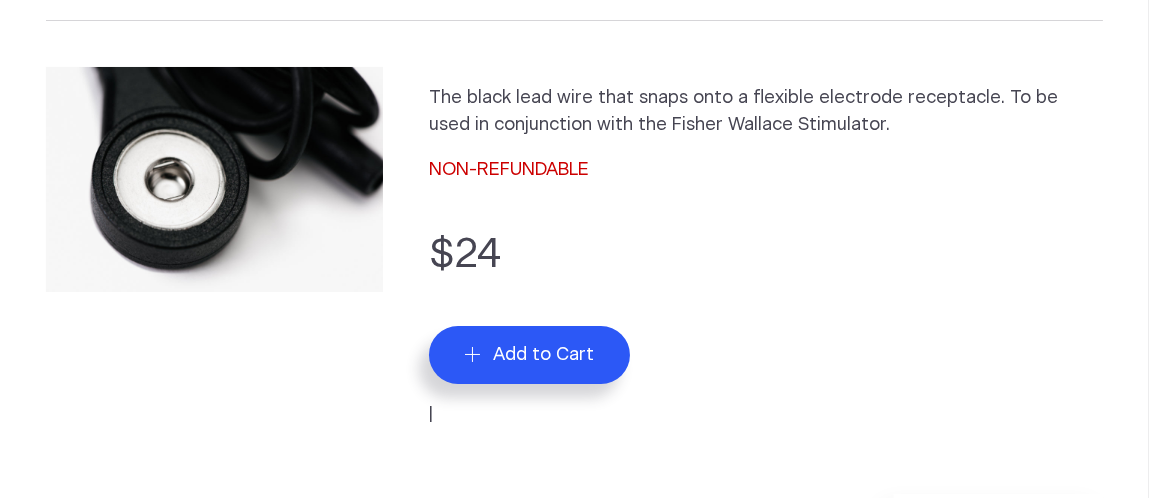 click on "Add to Cart" at bounding box center (530, 355) 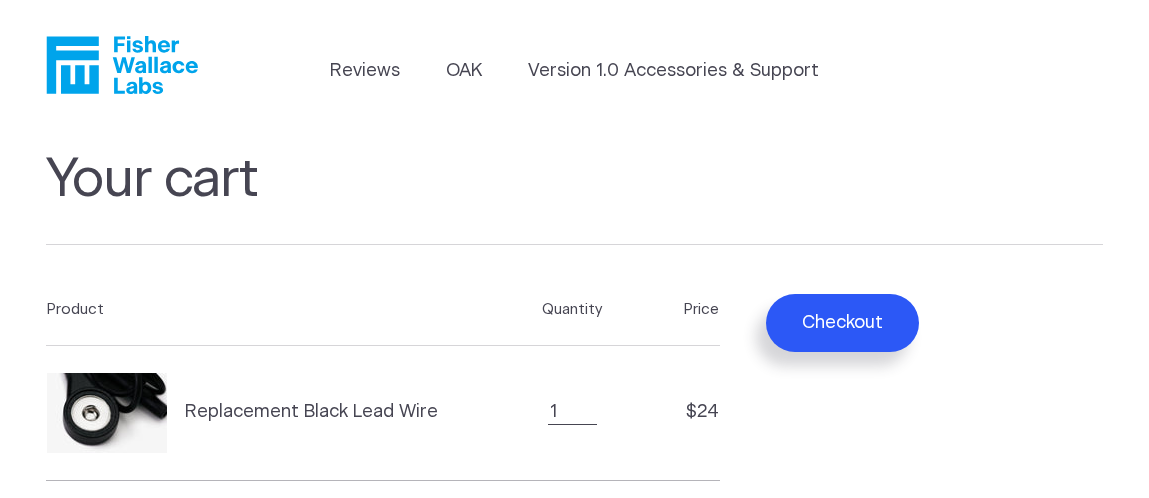 scroll, scrollTop: 0, scrollLeft: 0, axis: both 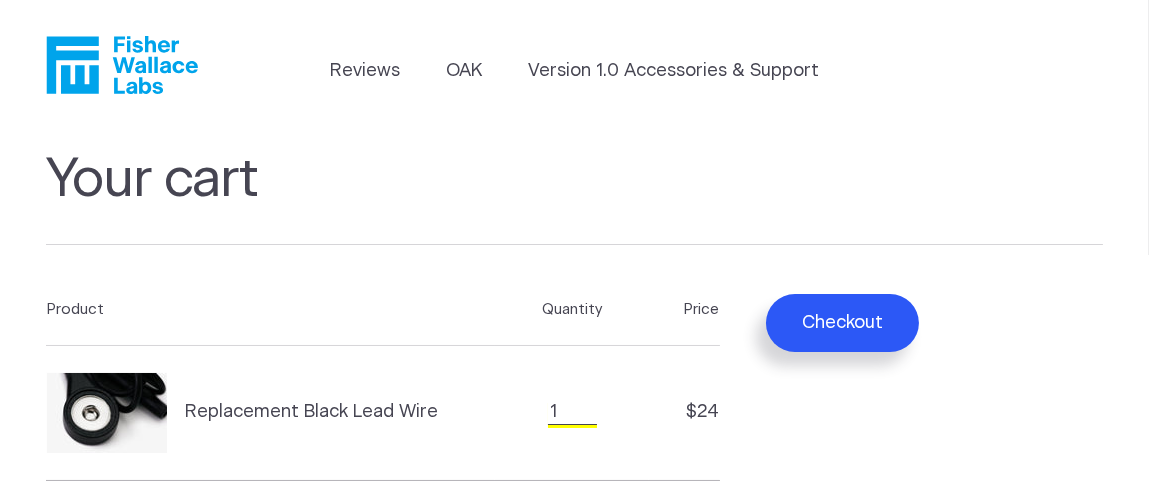 click on "1" at bounding box center (572, 412) 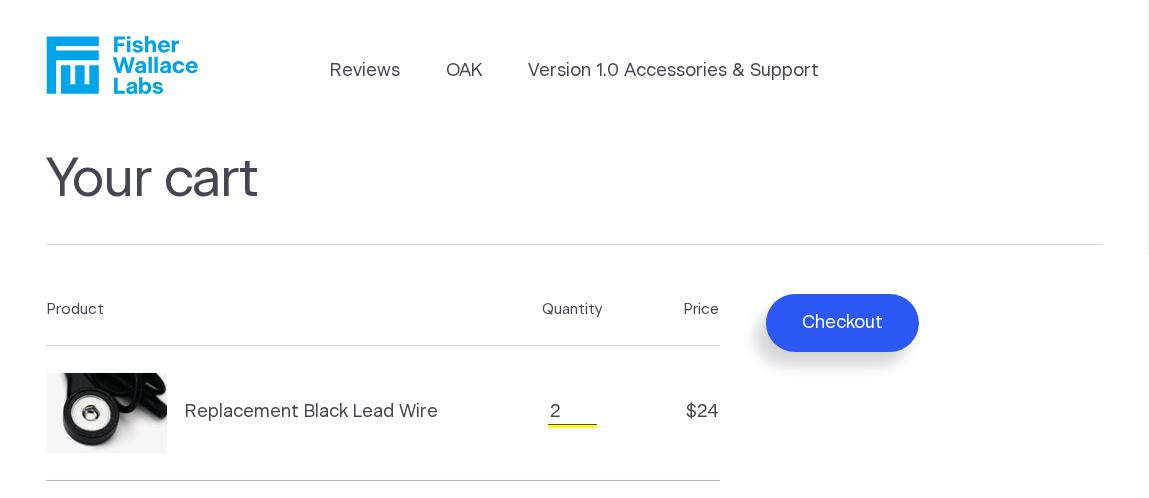 type on "2" 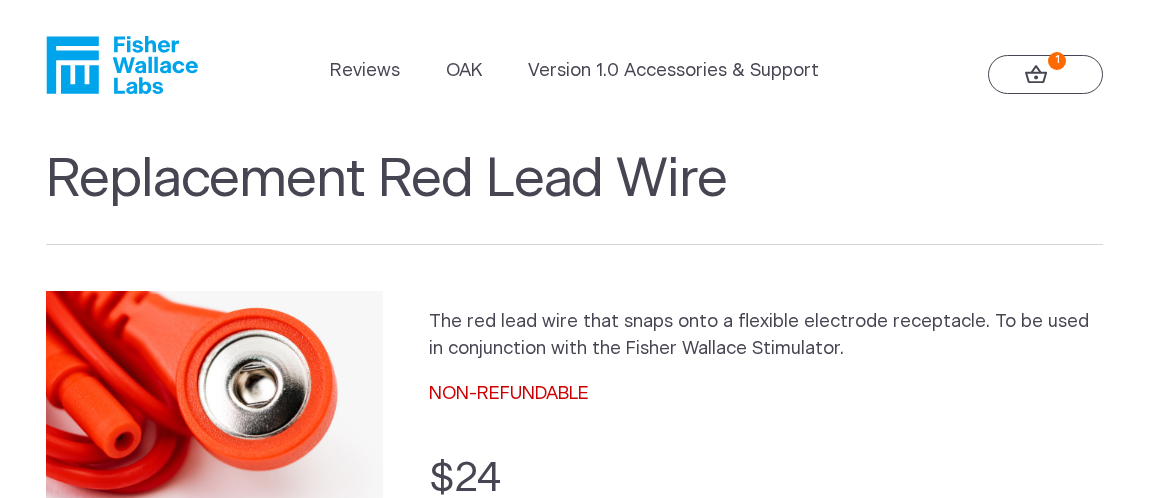 scroll, scrollTop: 0, scrollLeft: 0, axis: both 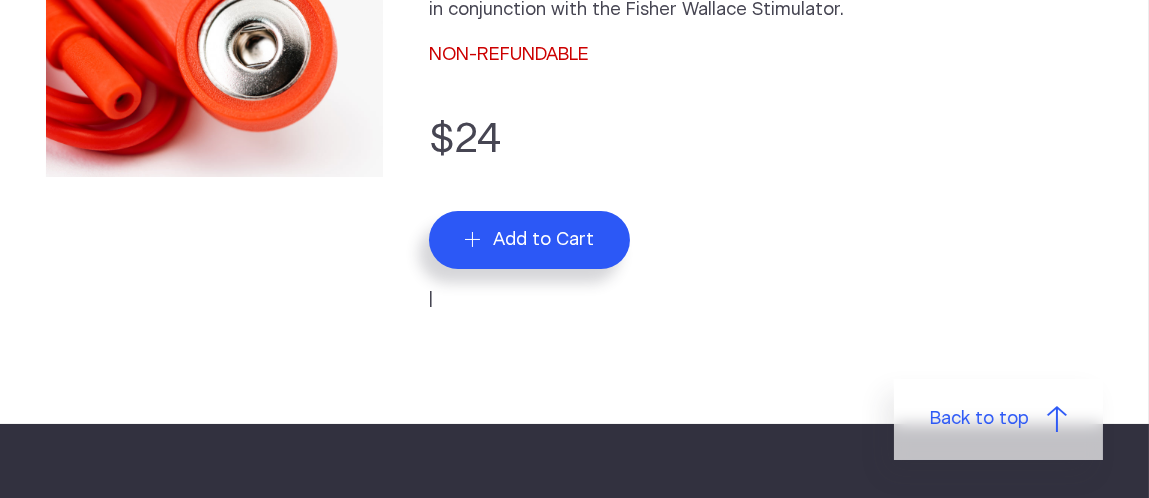 click on "Add to Cart" at bounding box center [543, 240] 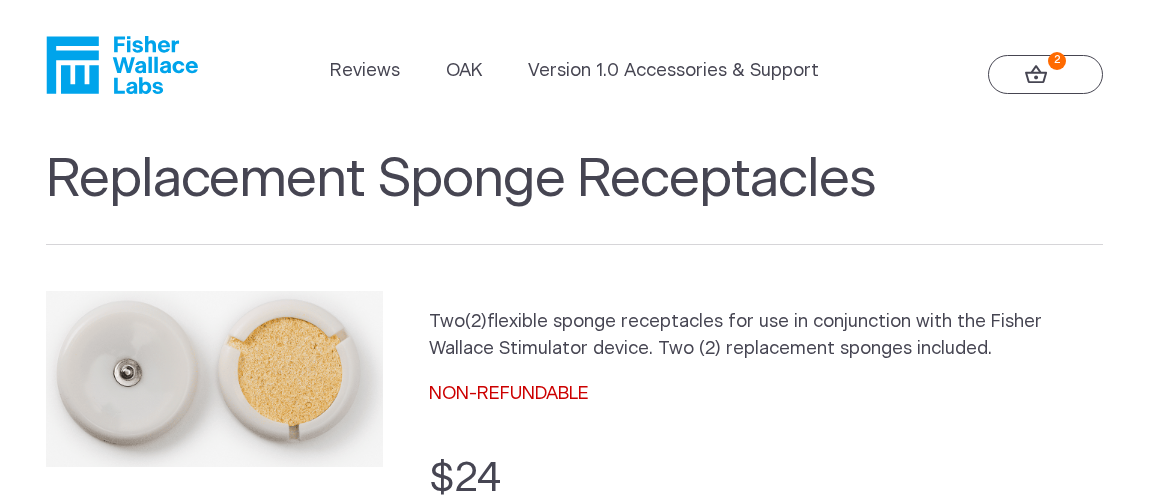 scroll, scrollTop: 0, scrollLeft: 0, axis: both 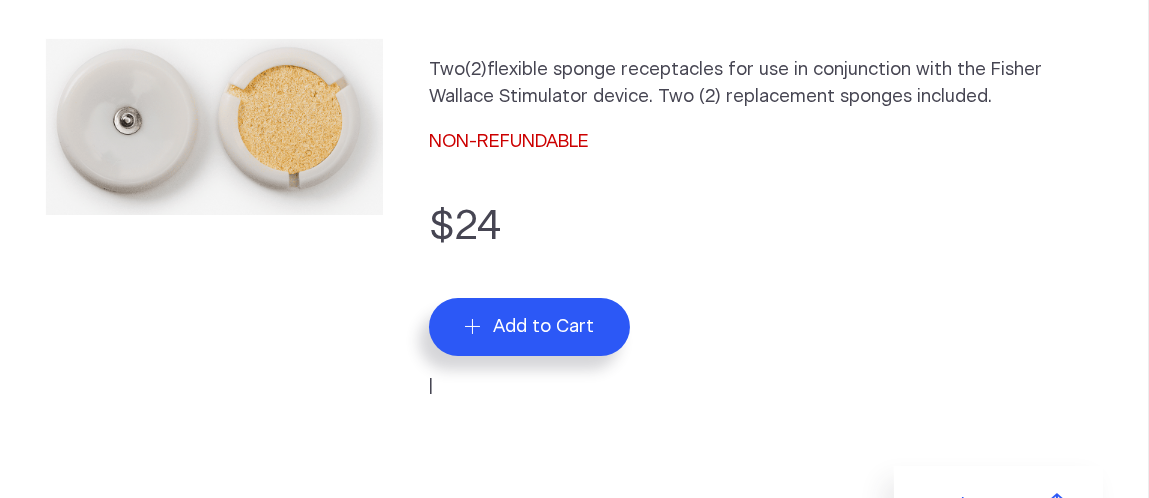 click on "Add to Cart" at bounding box center (543, 327) 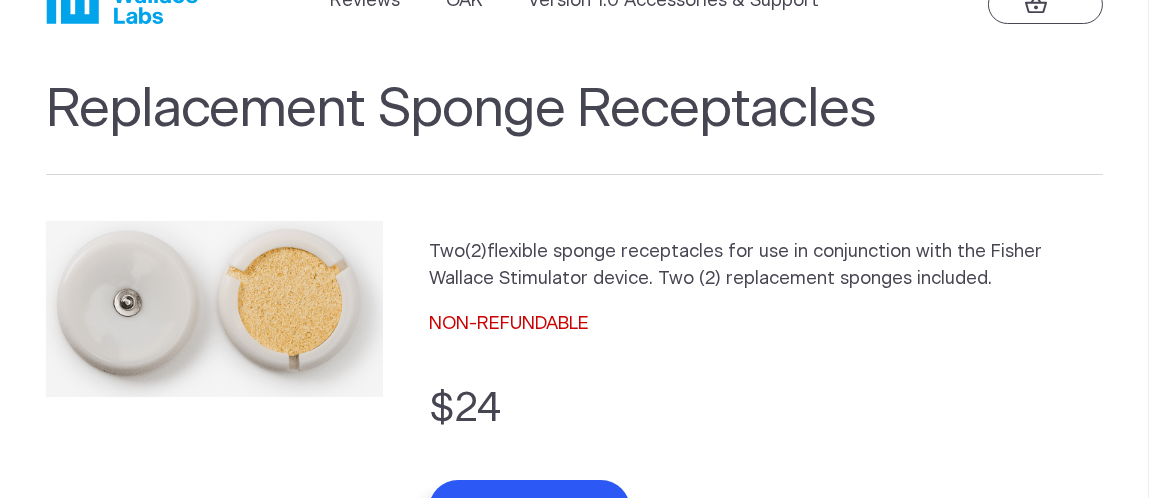 scroll, scrollTop: 56, scrollLeft: 0, axis: vertical 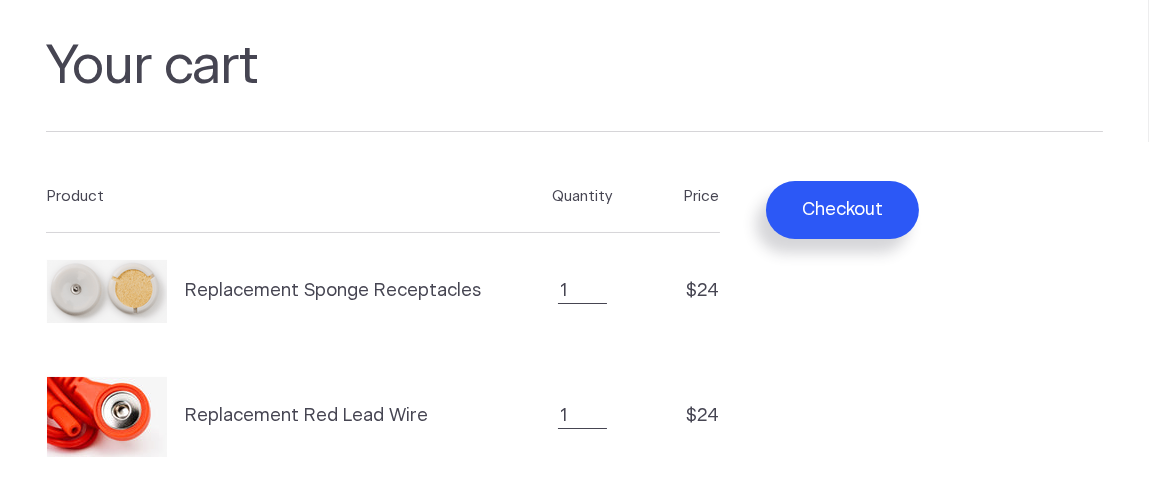 drag, startPoint x: 0, startPoint y: 0, endPoint x: 1022, endPoint y: 85, distance: 1025.5287 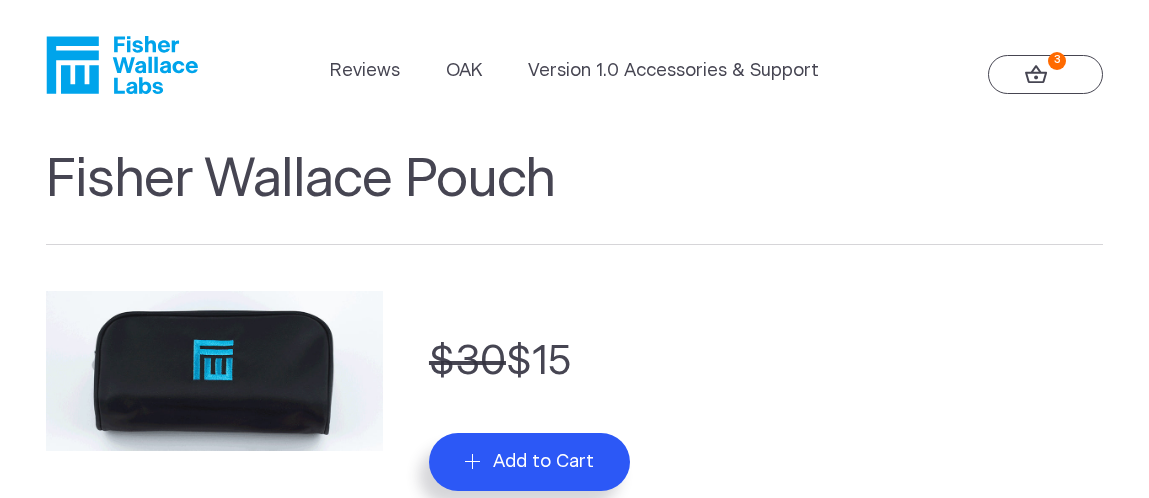 scroll, scrollTop: 0, scrollLeft: 0, axis: both 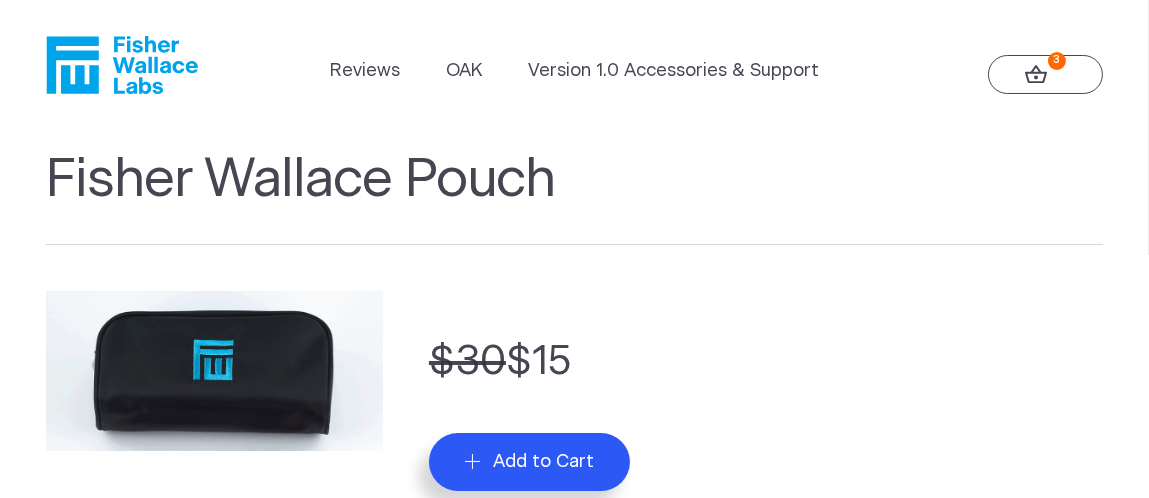 click on "Add to Cart" at bounding box center (543, 462) 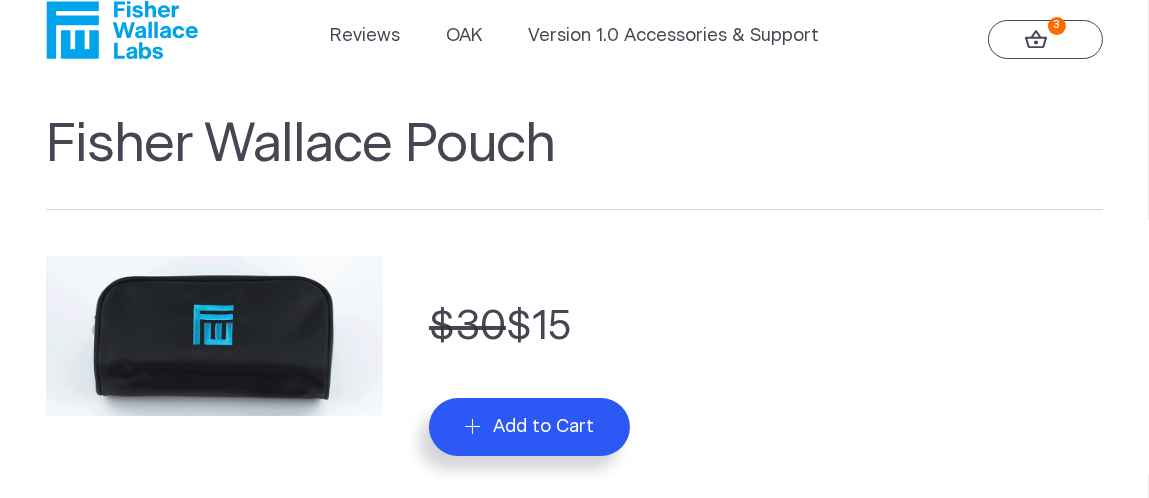 scroll, scrollTop: 0, scrollLeft: 0, axis: both 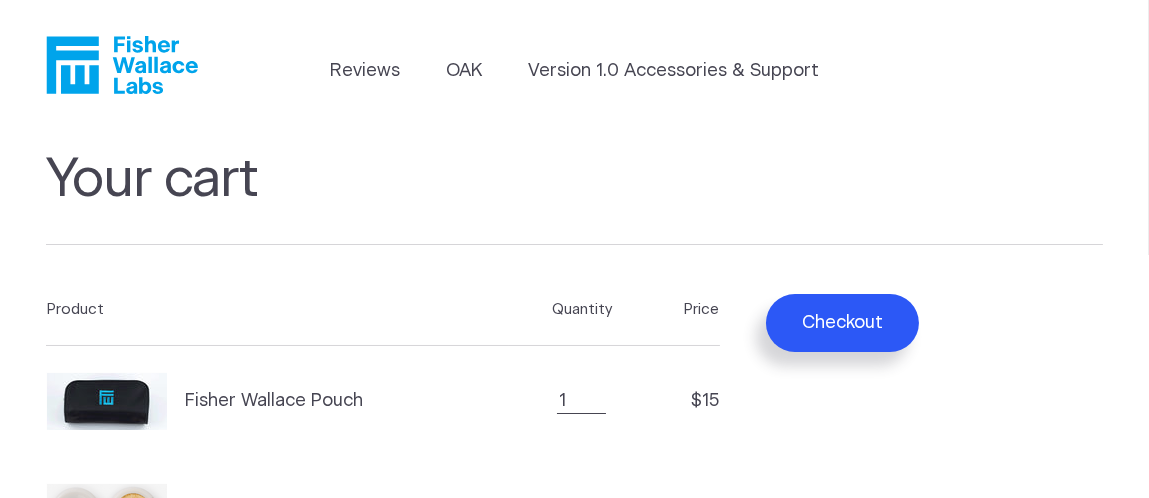 click on "Checkout" at bounding box center [842, 323] 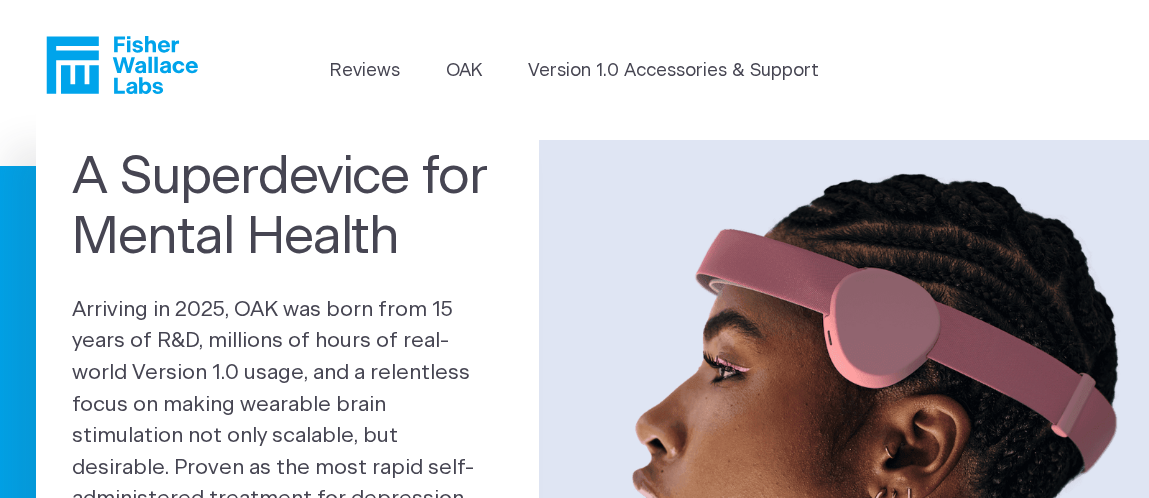 scroll, scrollTop: 0, scrollLeft: 0, axis: both 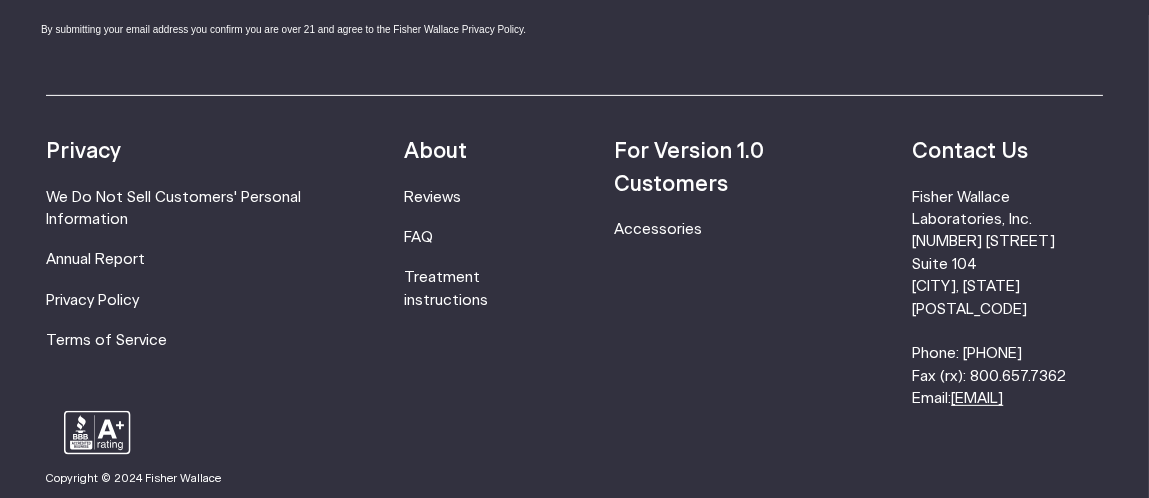 click on "[EMAIL]" at bounding box center [977, 398] 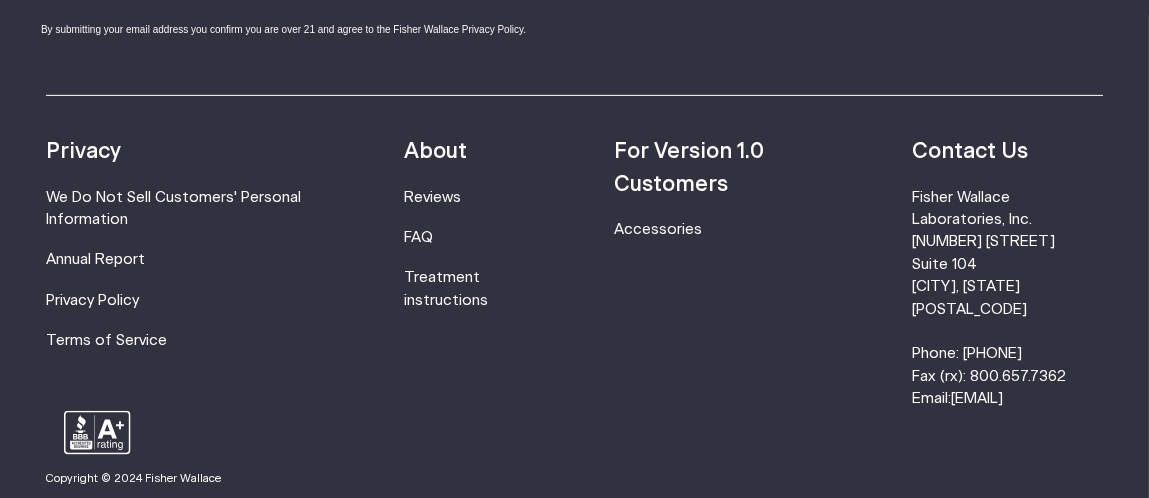 drag, startPoint x: 890, startPoint y: 399, endPoint x: 1109, endPoint y: 397, distance: 219.00912 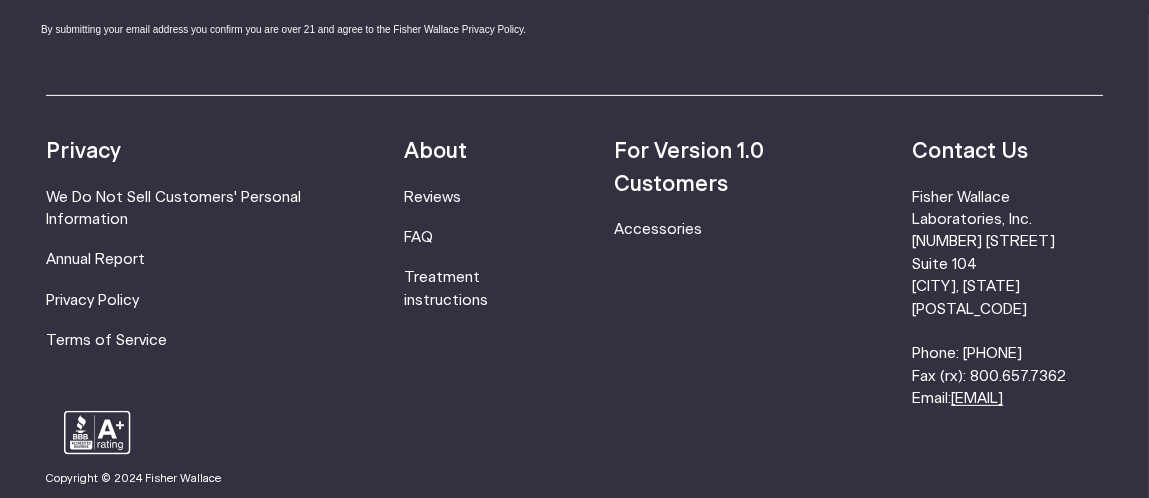 copy on "[EMAIL]" 